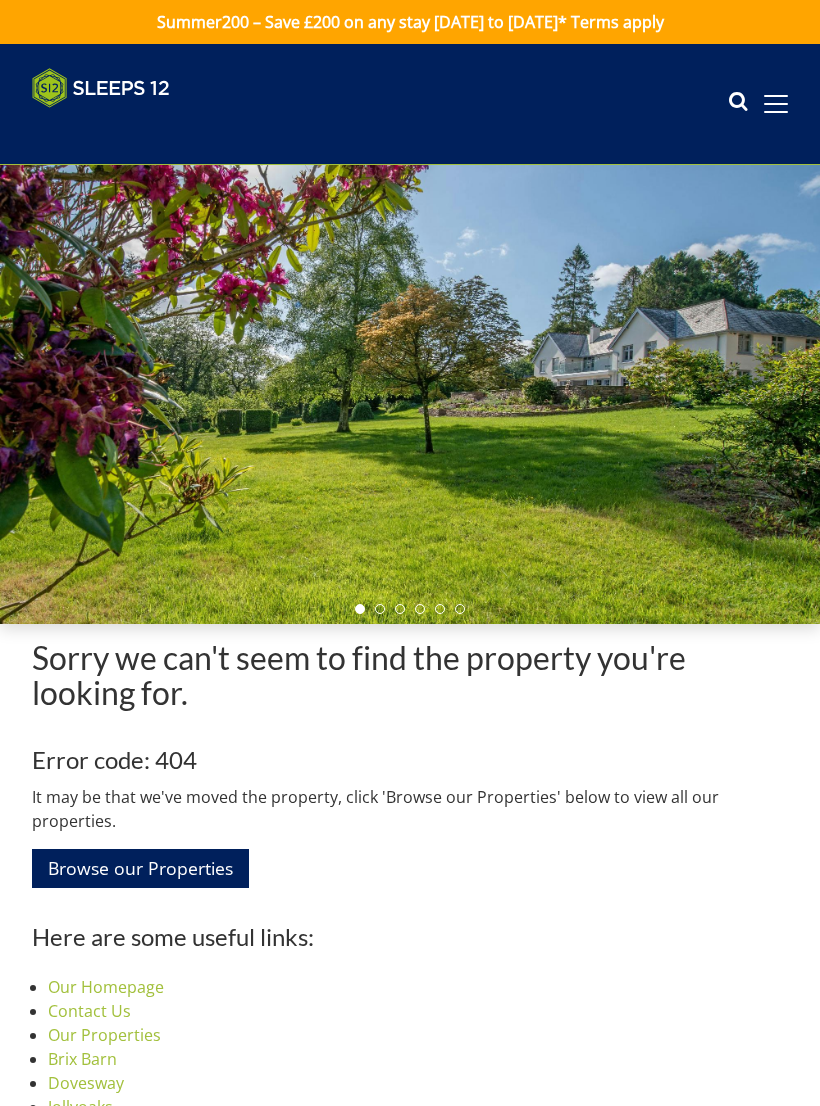 scroll, scrollTop: 0, scrollLeft: 0, axis: both 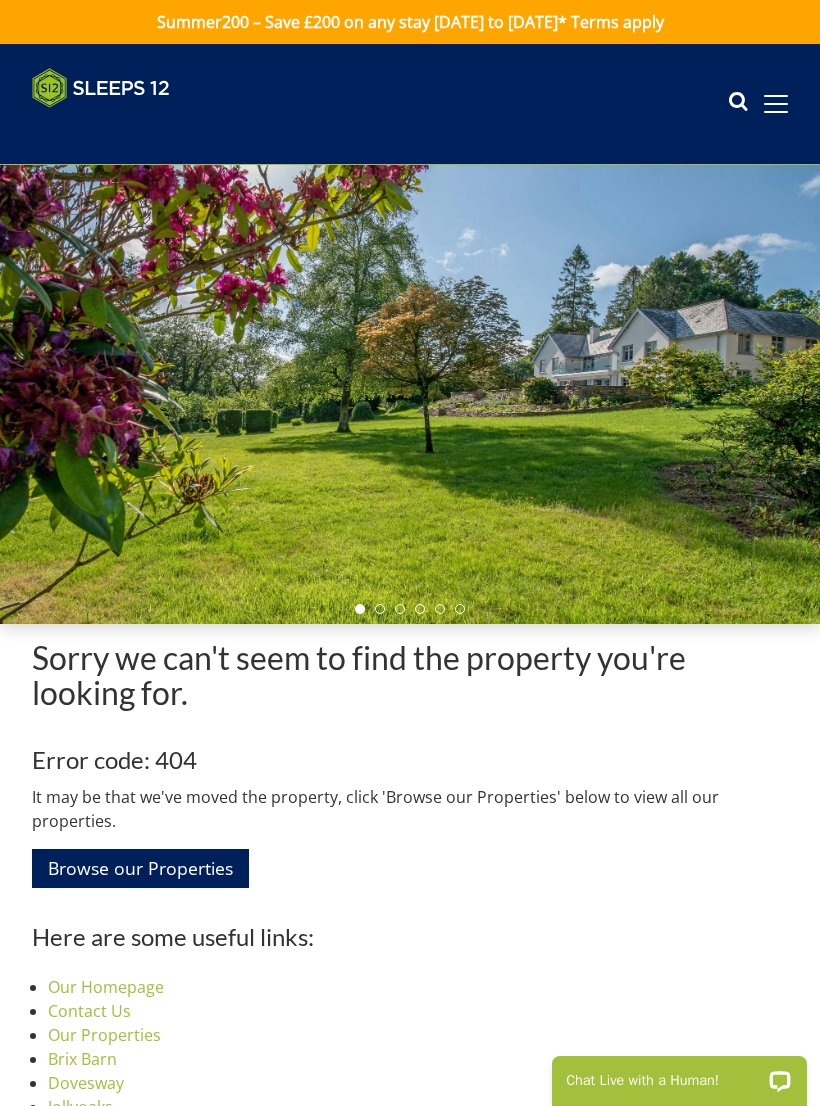 click at bounding box center (738, 104) 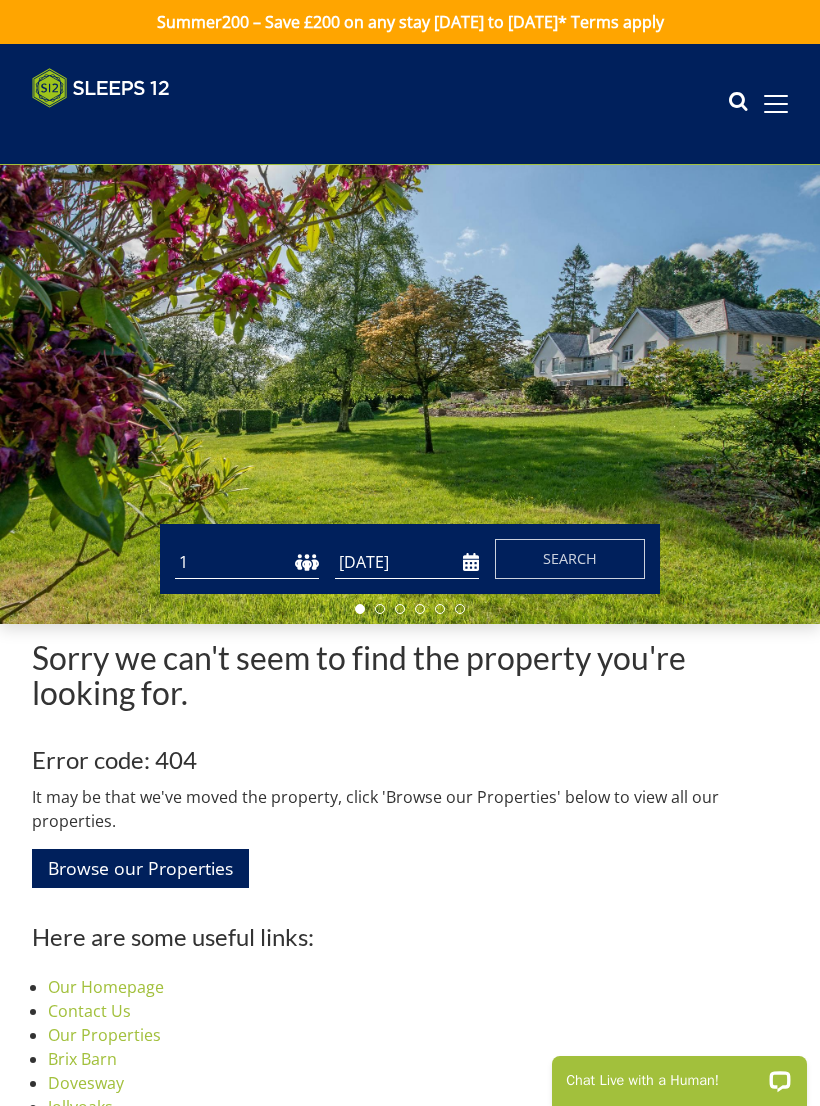 click at bounding box center [410, 394] 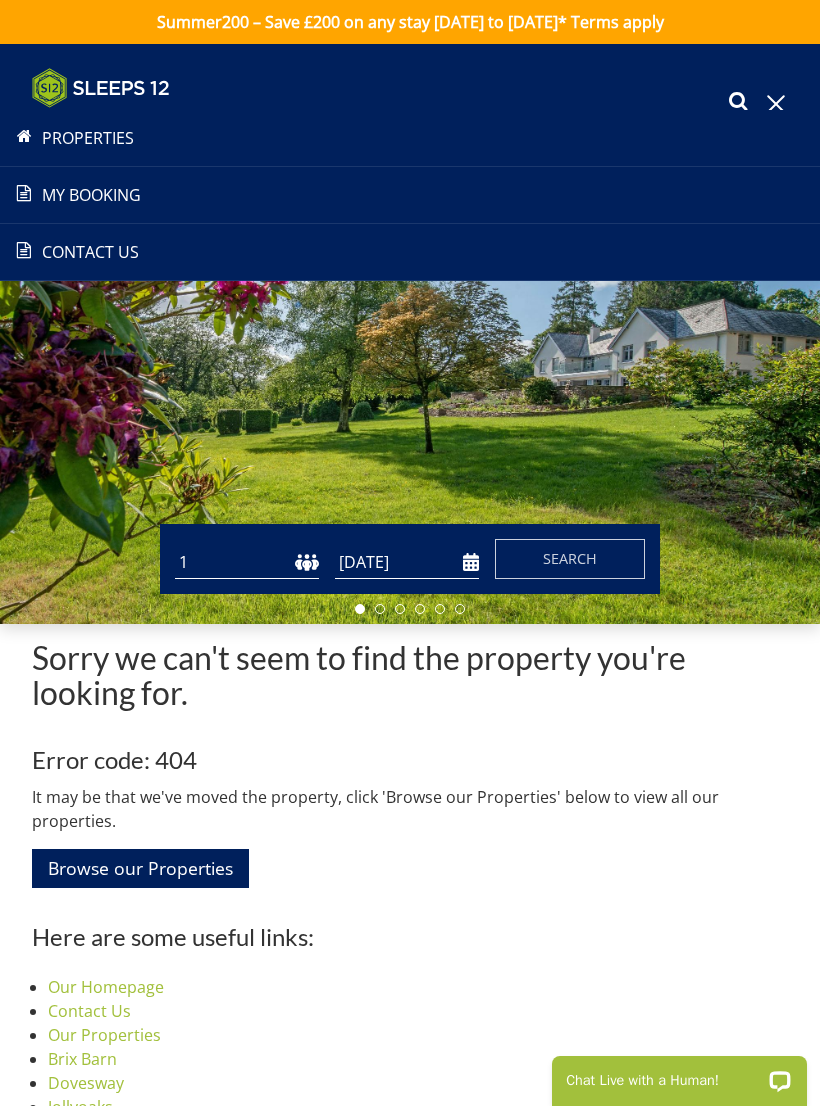 click on "My Booking" at bounding box center [410, 195] 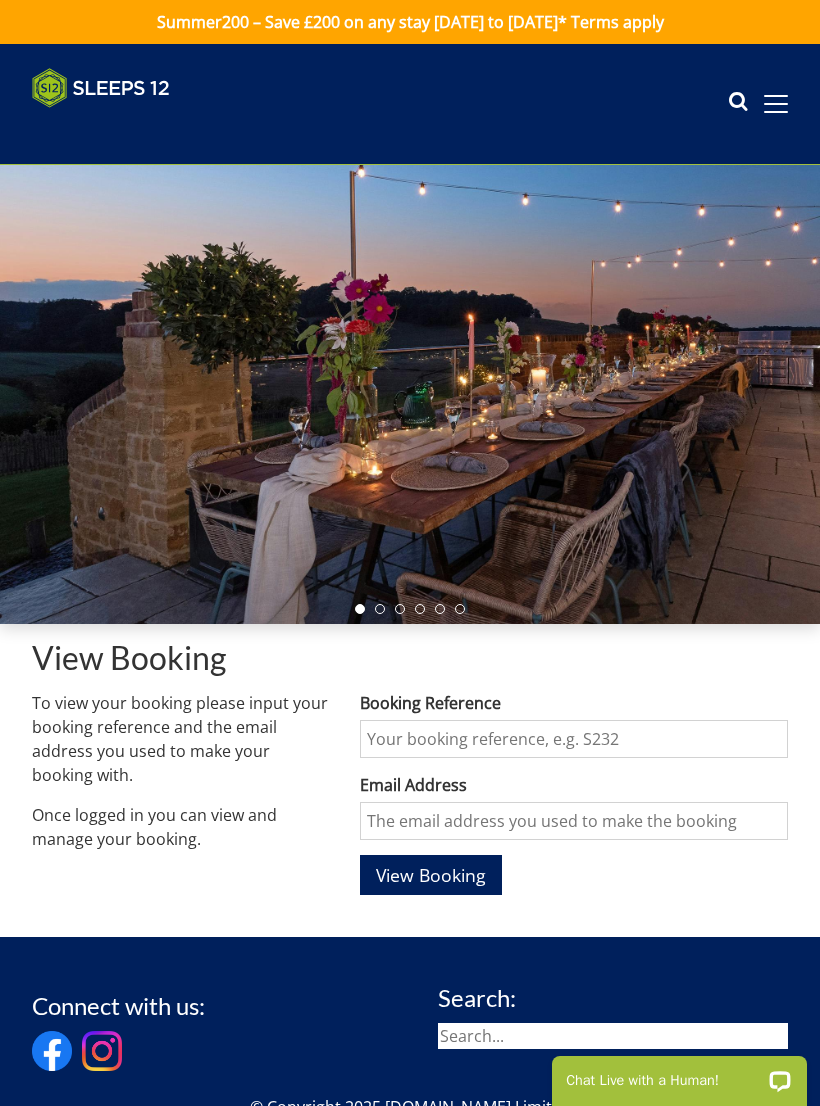 scroll, scrollTop: 0, scrollLeft: 0, axis: both 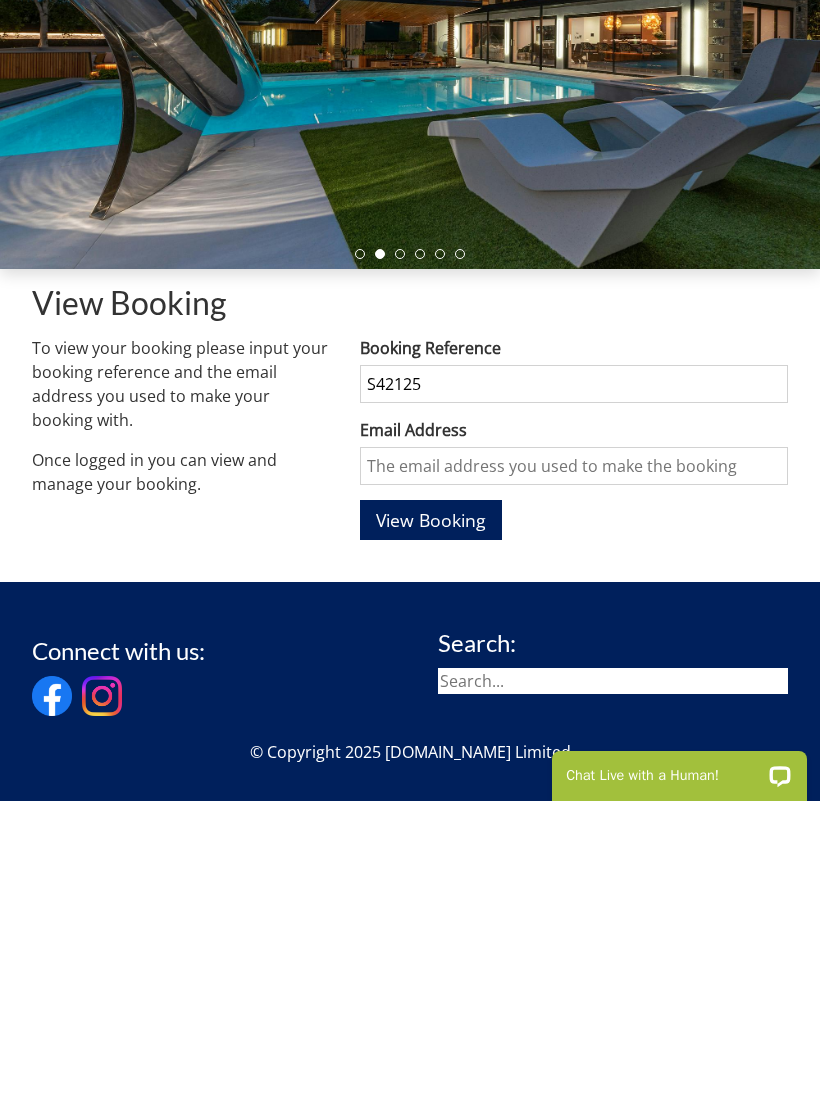 type on "S42125" 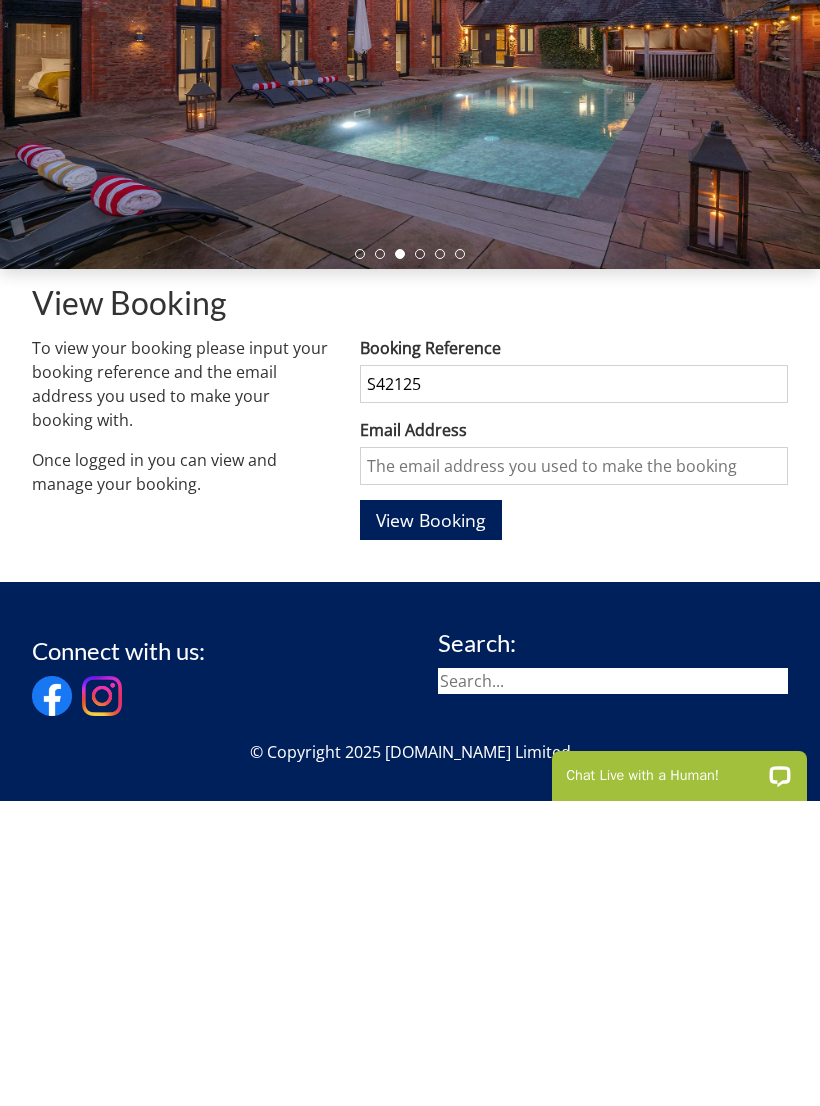 scroll, scrollTop: 250, scrollLeft: 0, axis: vertical 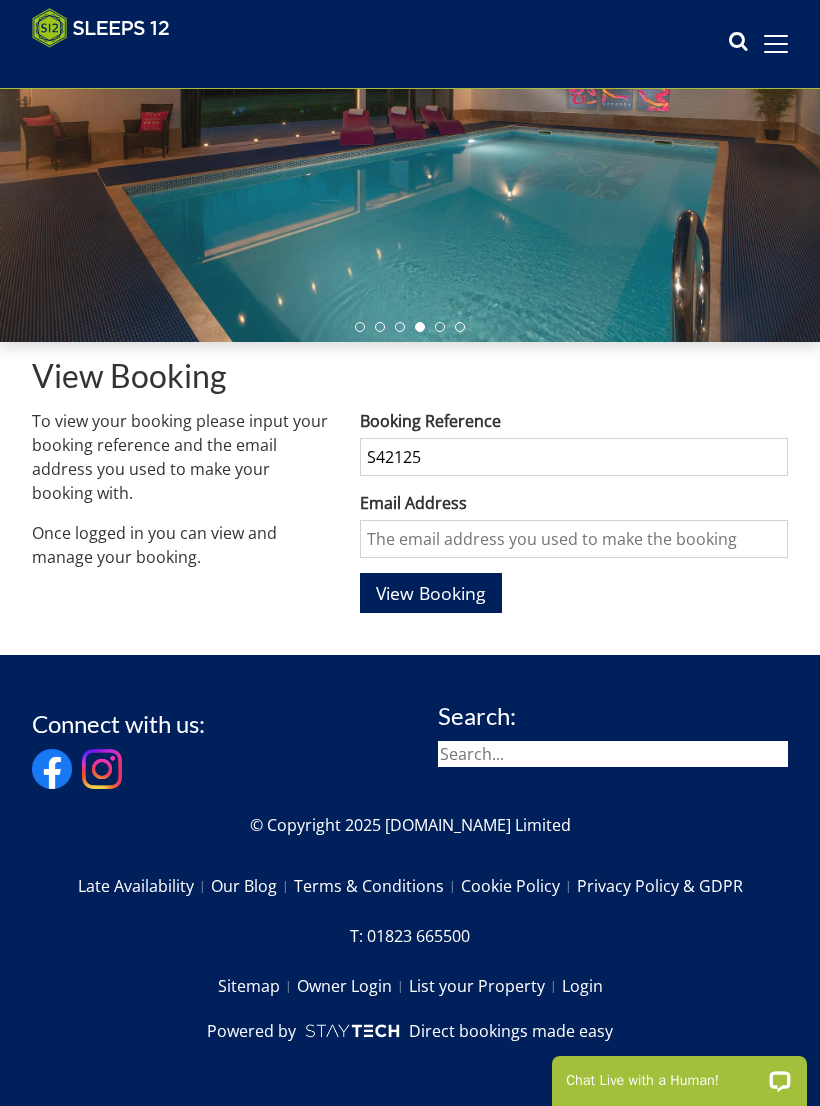 click on "Email Address" at bounding box center [574, 539] 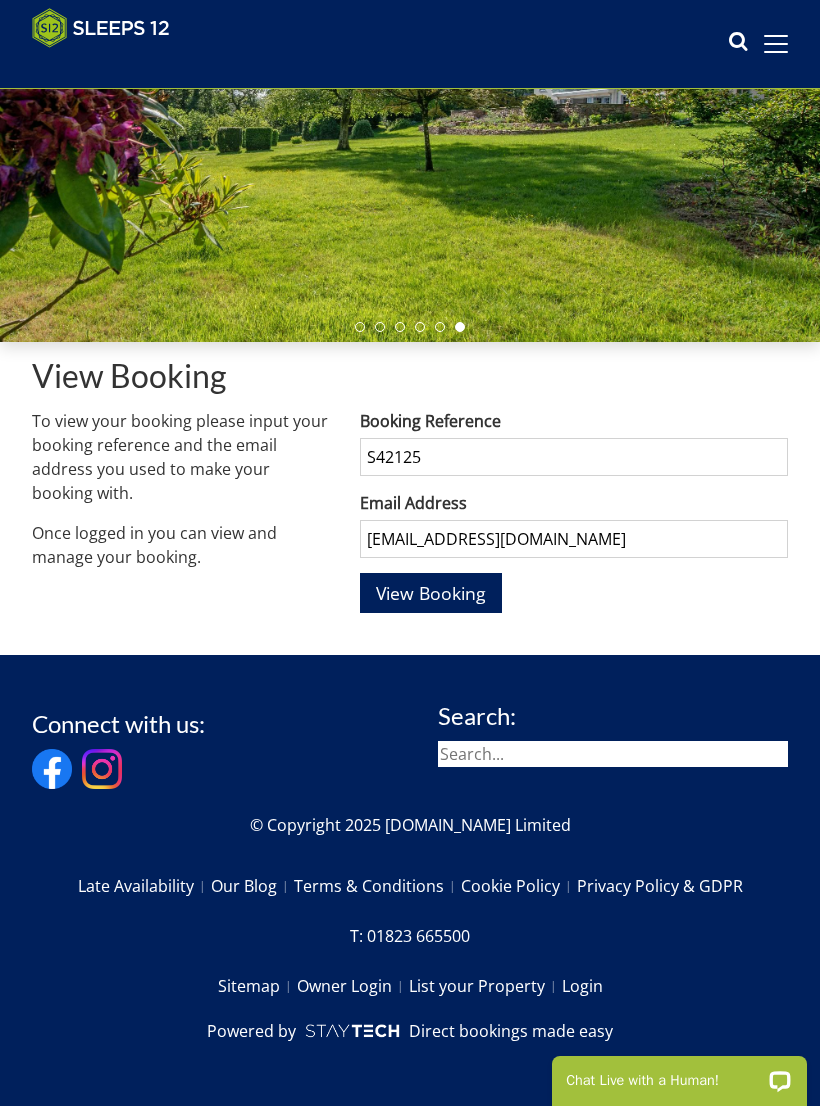 type on "[EMAIL_ADDRESS][DOMAIN_NAME]" 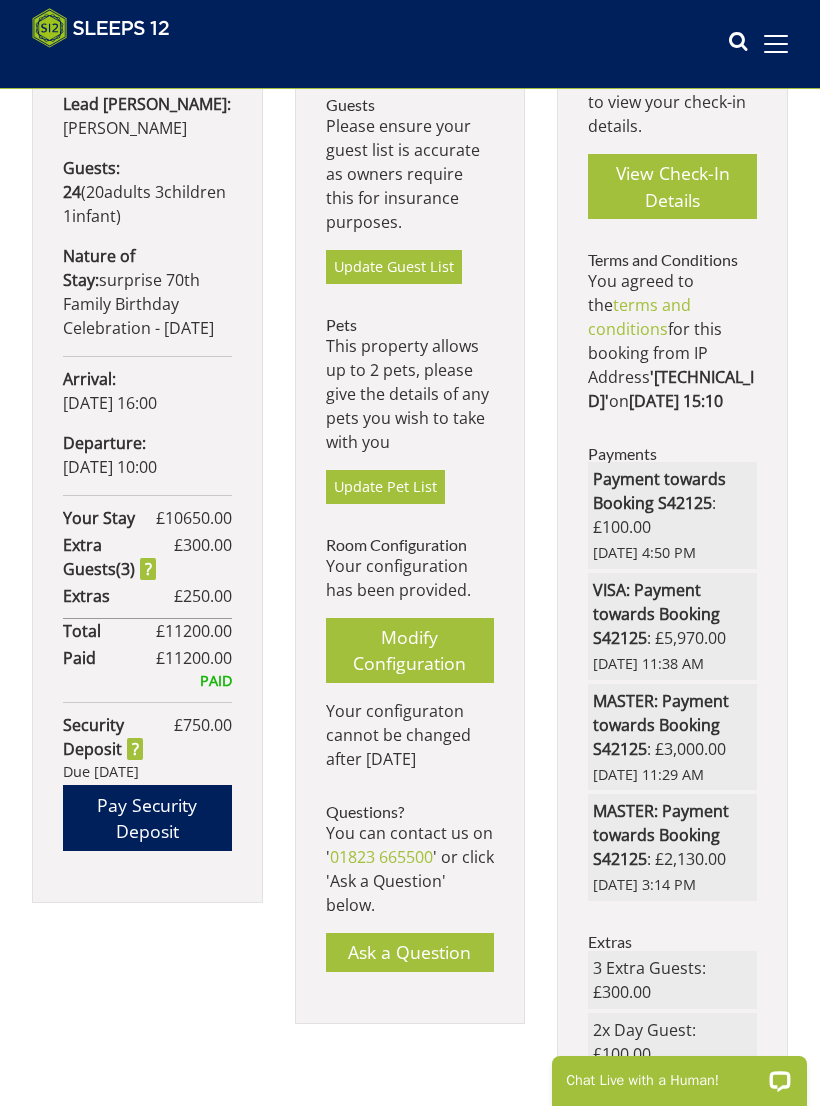 scroll, scrollTop: 842, scrollLeft: 0, axis: vertical 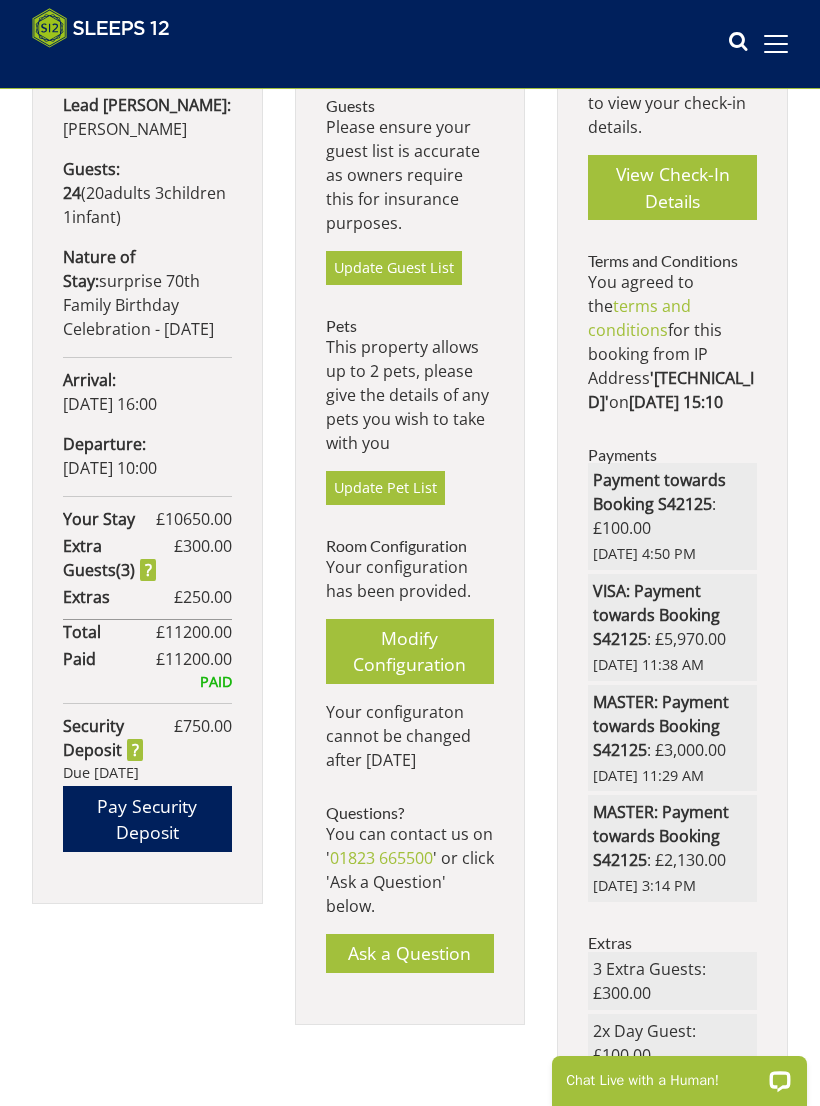 click on "Update Pet List" at bounding box center [385, 488] 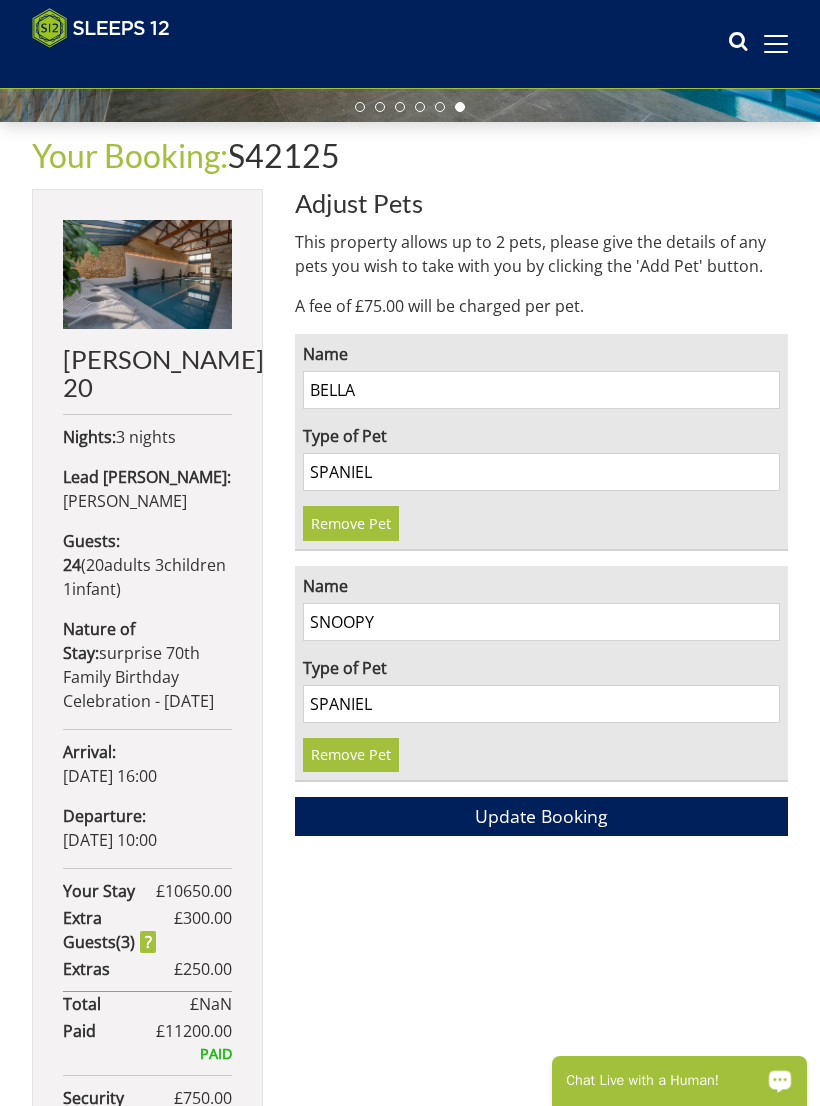 scroll, scrollTop: 469, scrollLeft: 0, axis: vertical 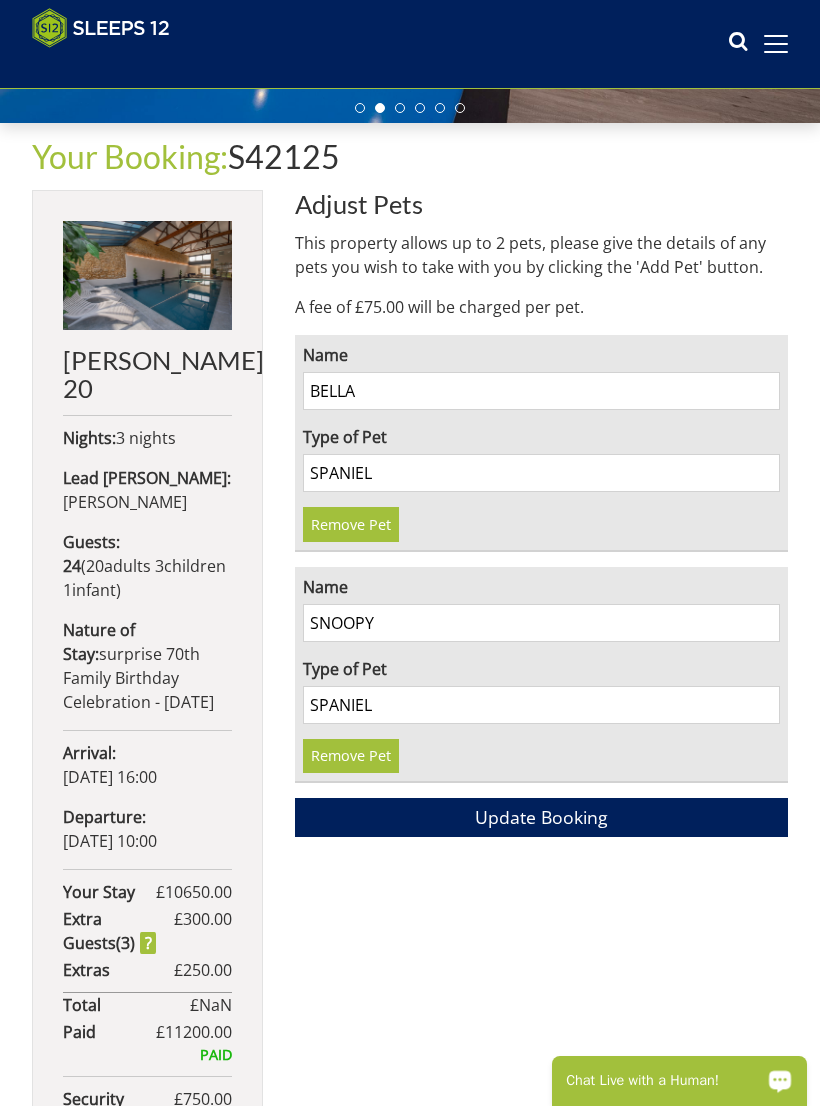 click at bounding box center (780, 1079) 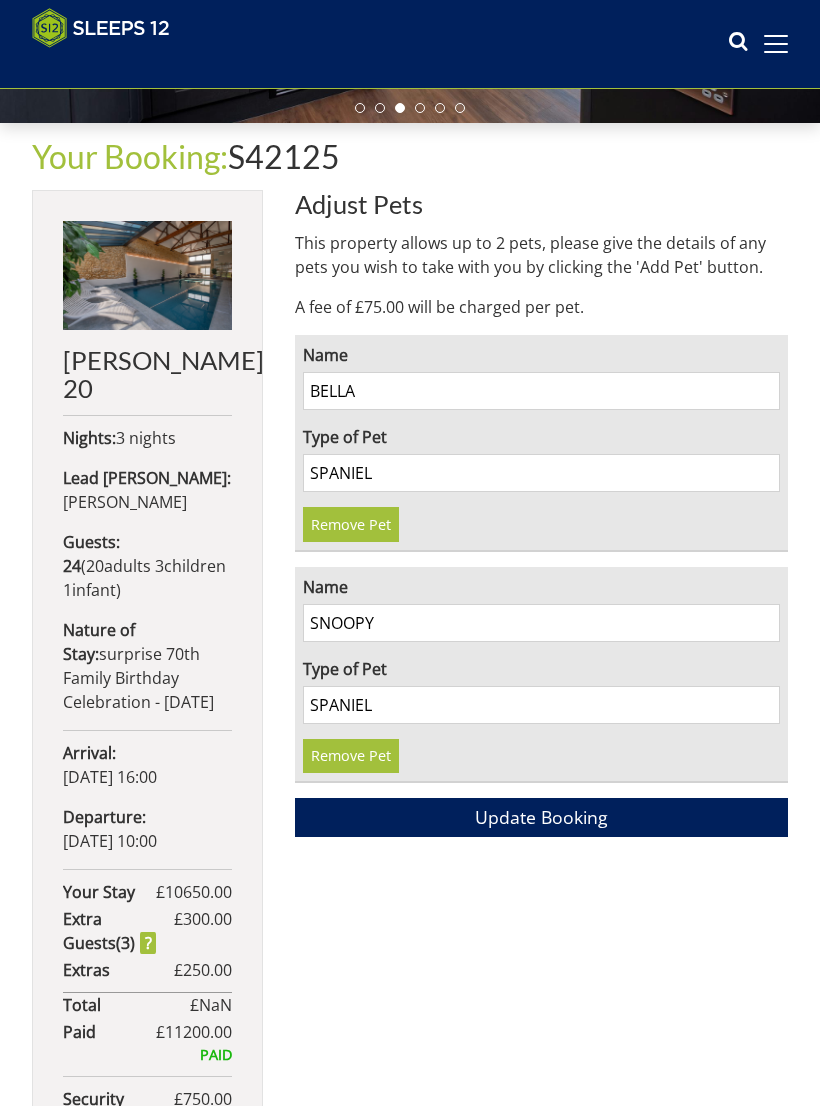 scroll, scrollTop: 776, scrollLeft: 0, axis: vertical 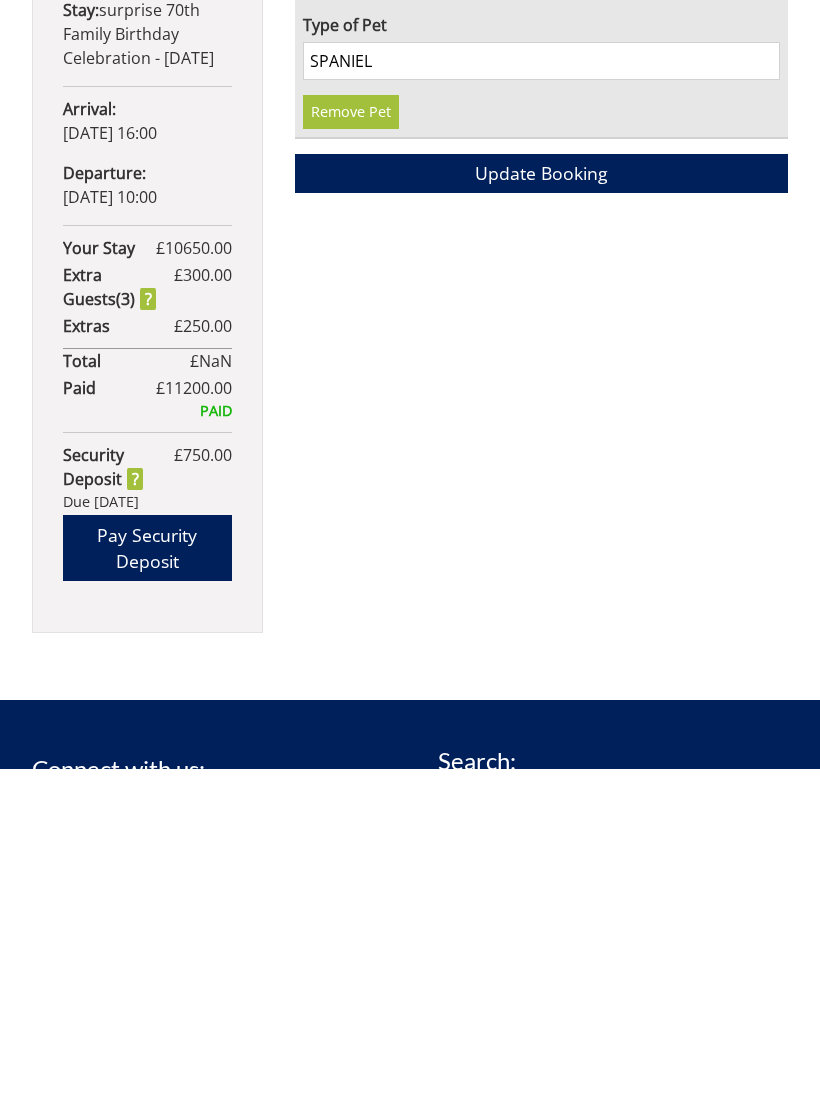 click on "Adjust Pets
This property allows up to 2 pets, please give the details of any pets you wish to take with you by clicking the 'Add Pet' button.
A fee of £75.00 will be charged per pet.
Name
BELLA
Type of Pet
SPANIEL
Remove Pet
Name
SNOOPY
Type of Pet
SPANIEL
Remove Pet
Add Pet
Update Booking" at bounding box center (541, 444) 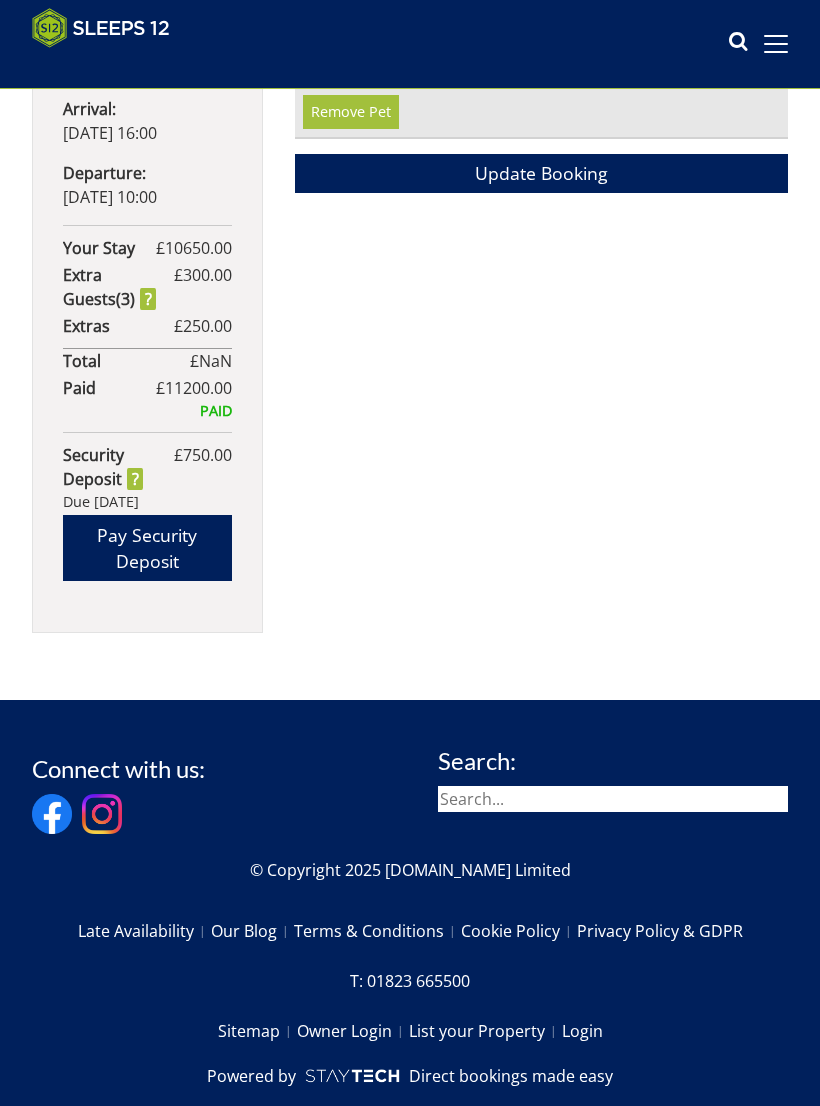 click on "Adjust Pets
This property allows up to 2 pets, please give the details of any pets you wish to take with you by clicking the 'Add Pet' button.
A fee of £75.00 will be charged per pet.
Name
BELLA
Type of Pet
SPANIEL
Remove Pet
Name
SNOOPY
Type of Pet
SPANIEL
Remove Pet
Add Pet
Update Booking" at bounding box center [541, 107] 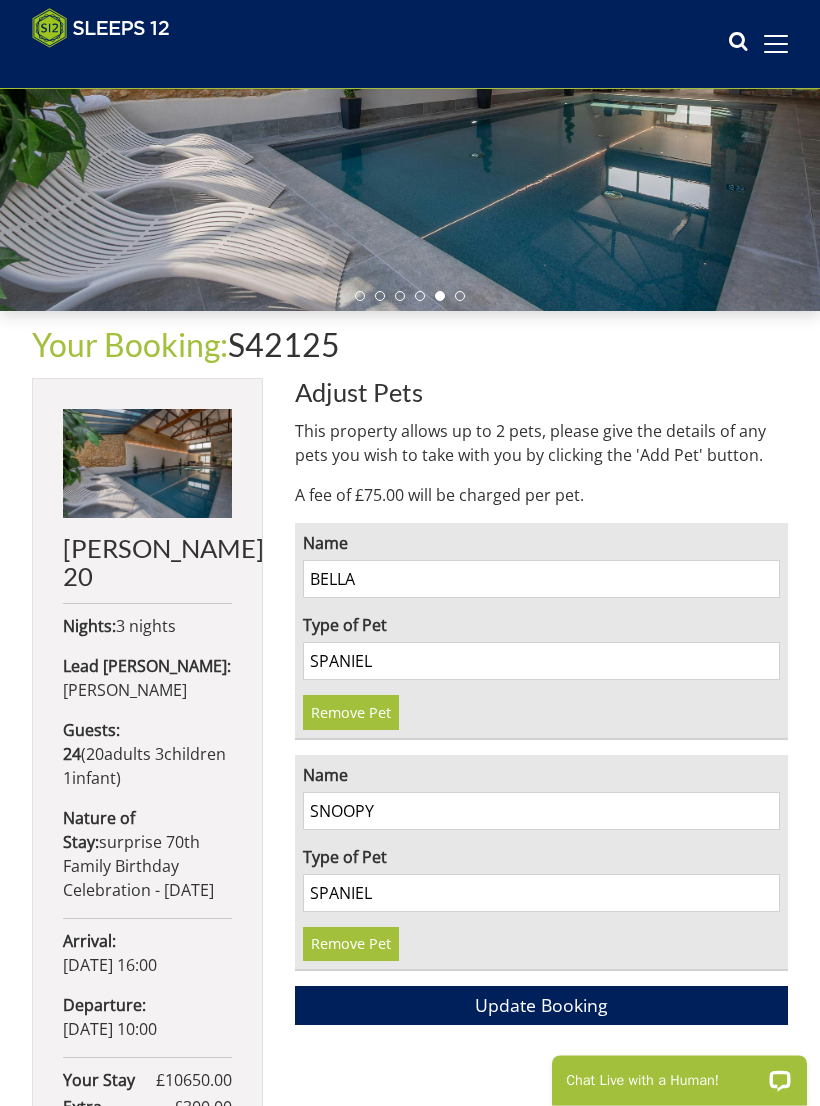 scroll, scrollTop: 218, scrollLeft: 0, axis: vertical 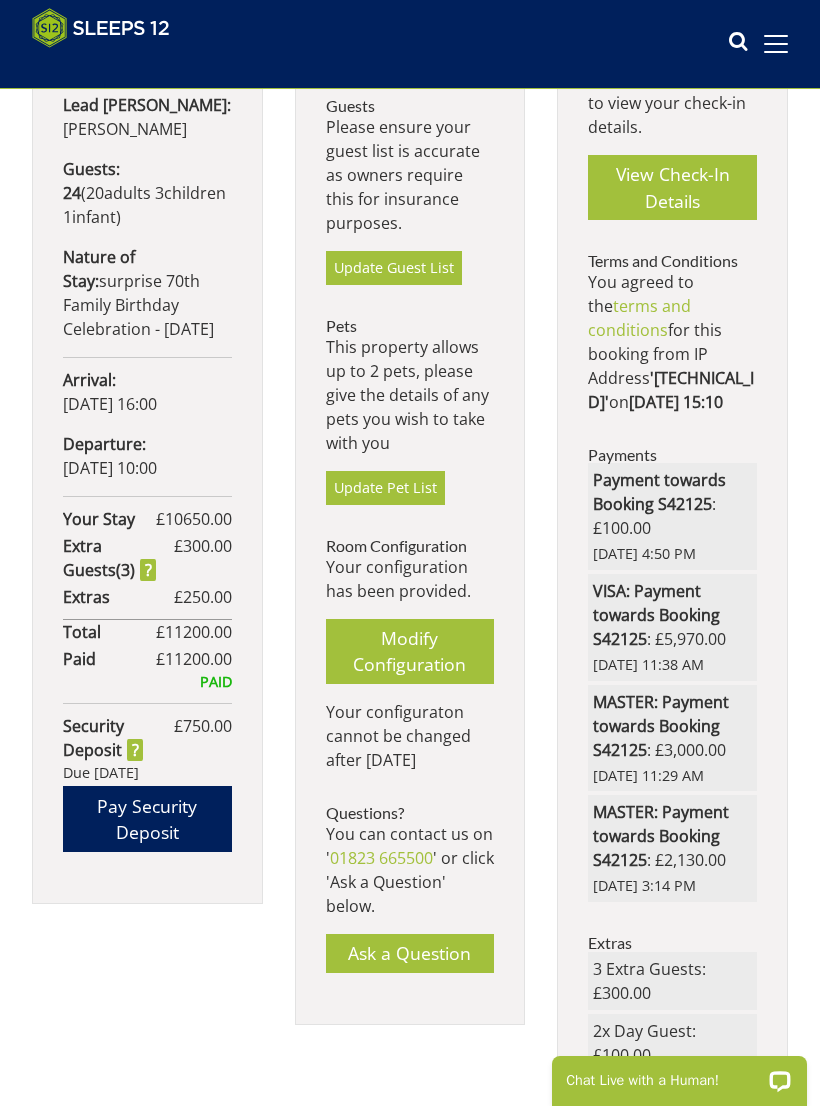 click on "Modify Configuration" at bounding box center [410, 652] 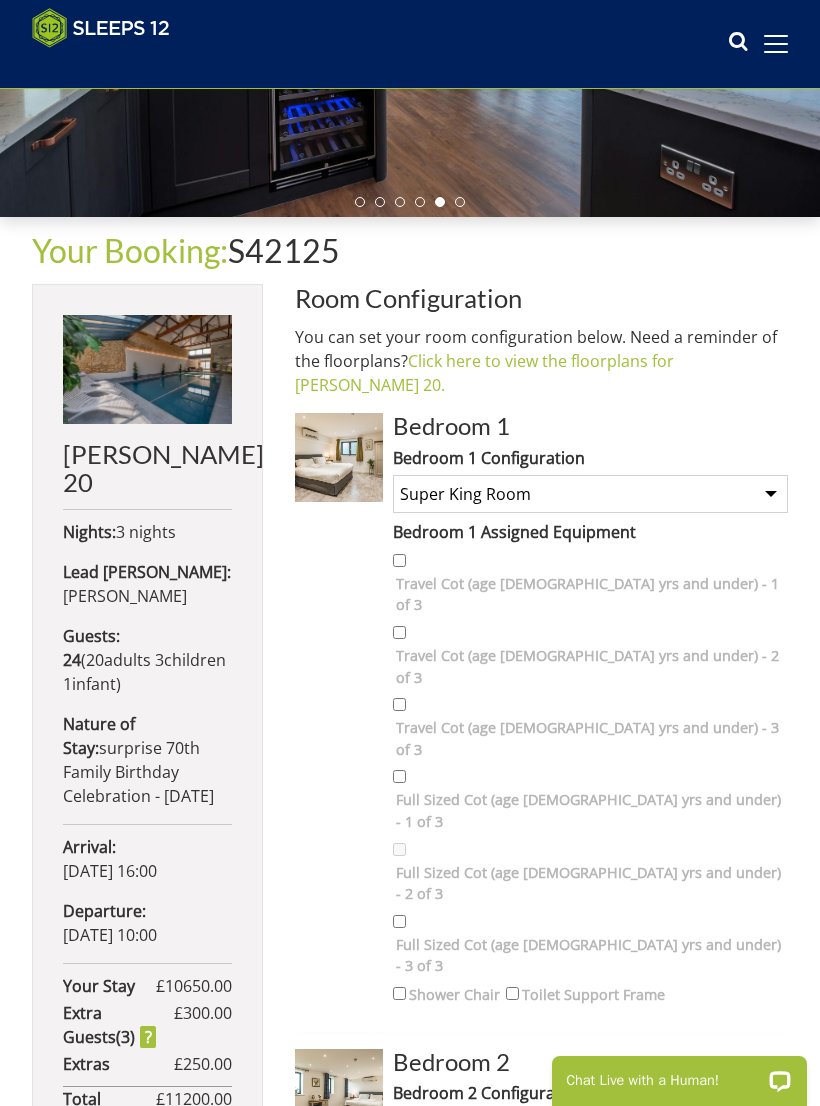 scroll, scrollTop: 381, scrollLeft: 0, axis: vertical 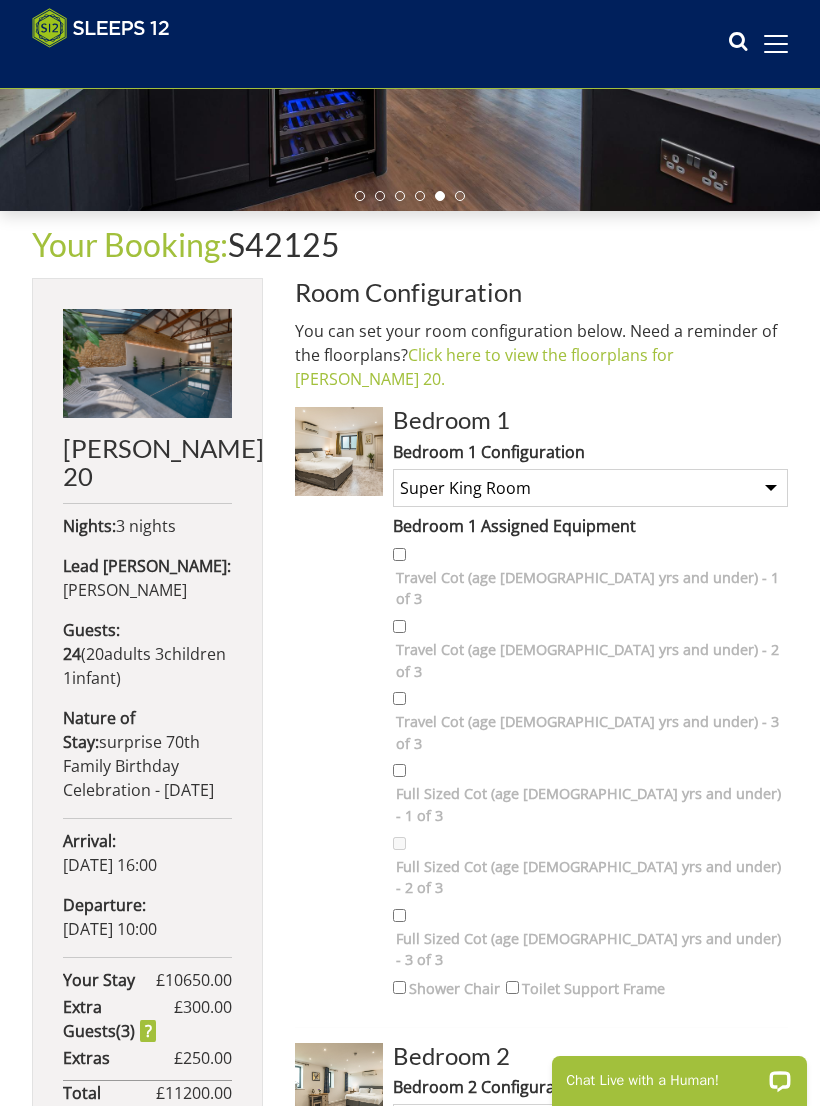 click at bounding box center (339, 451) 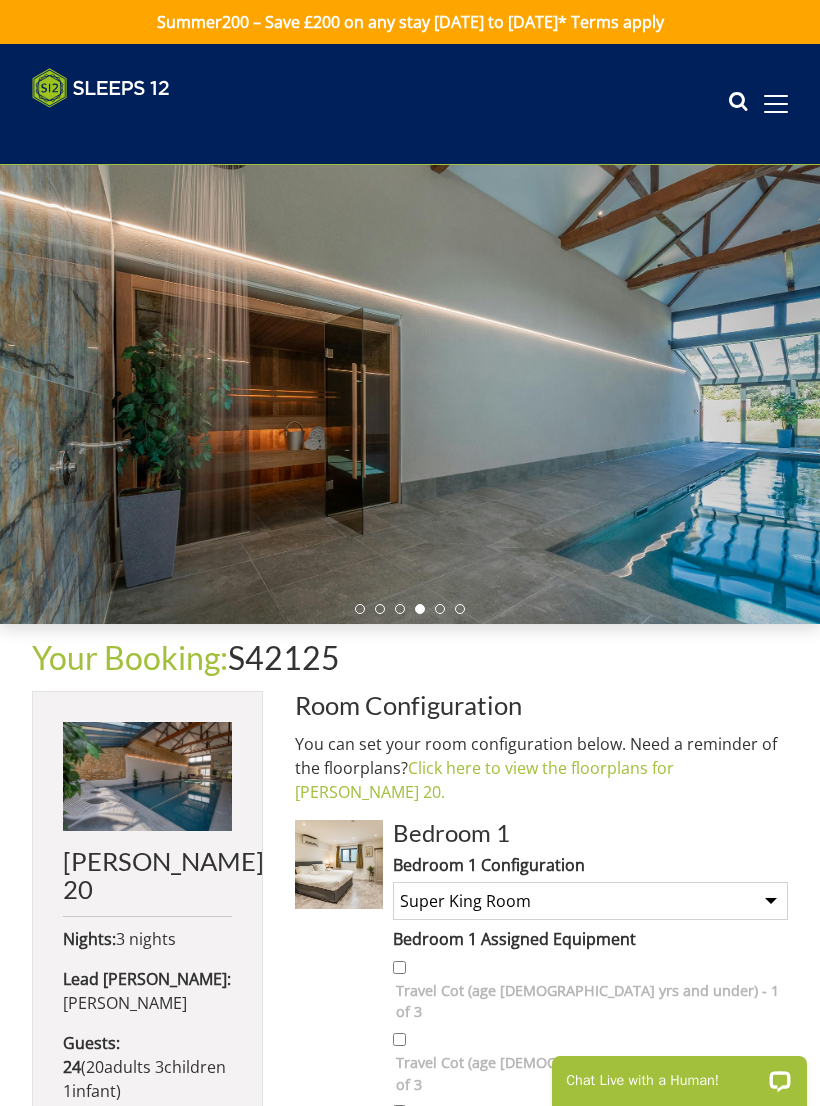 scroll, scrollTop: 0, scrollLeft: 5, axis: horizontal 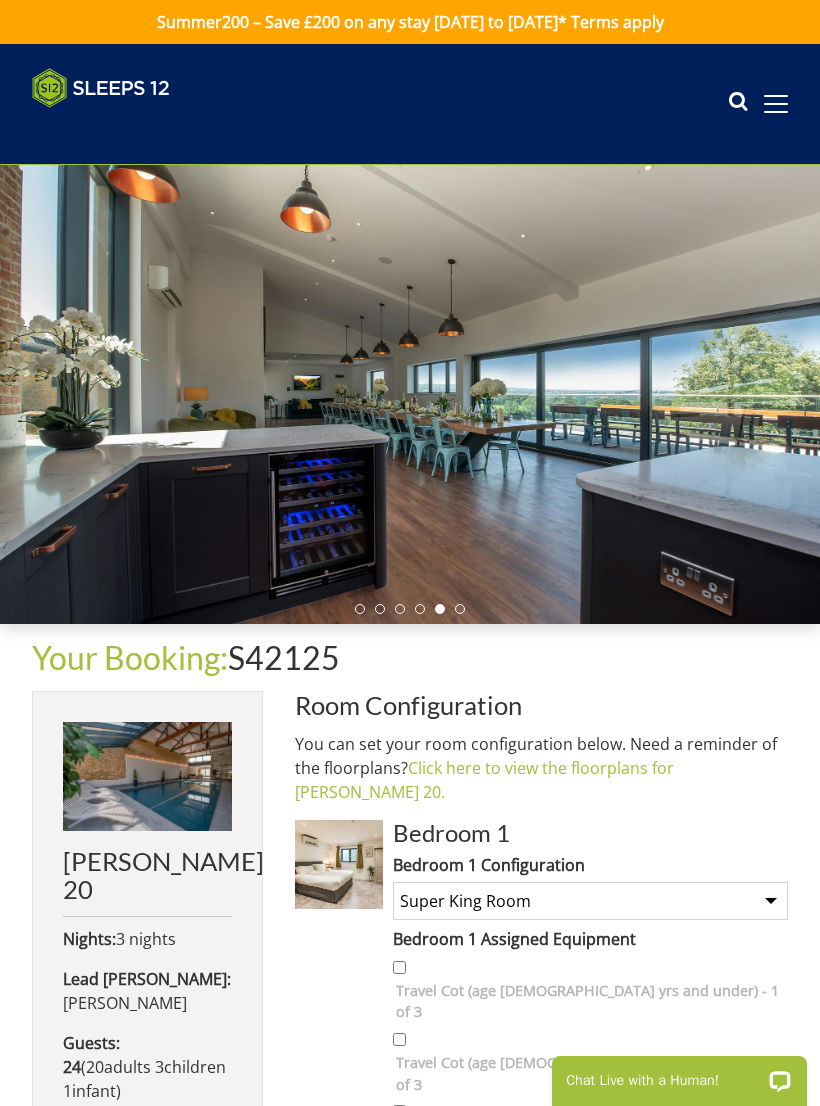 click at bounding box center (776, 104) 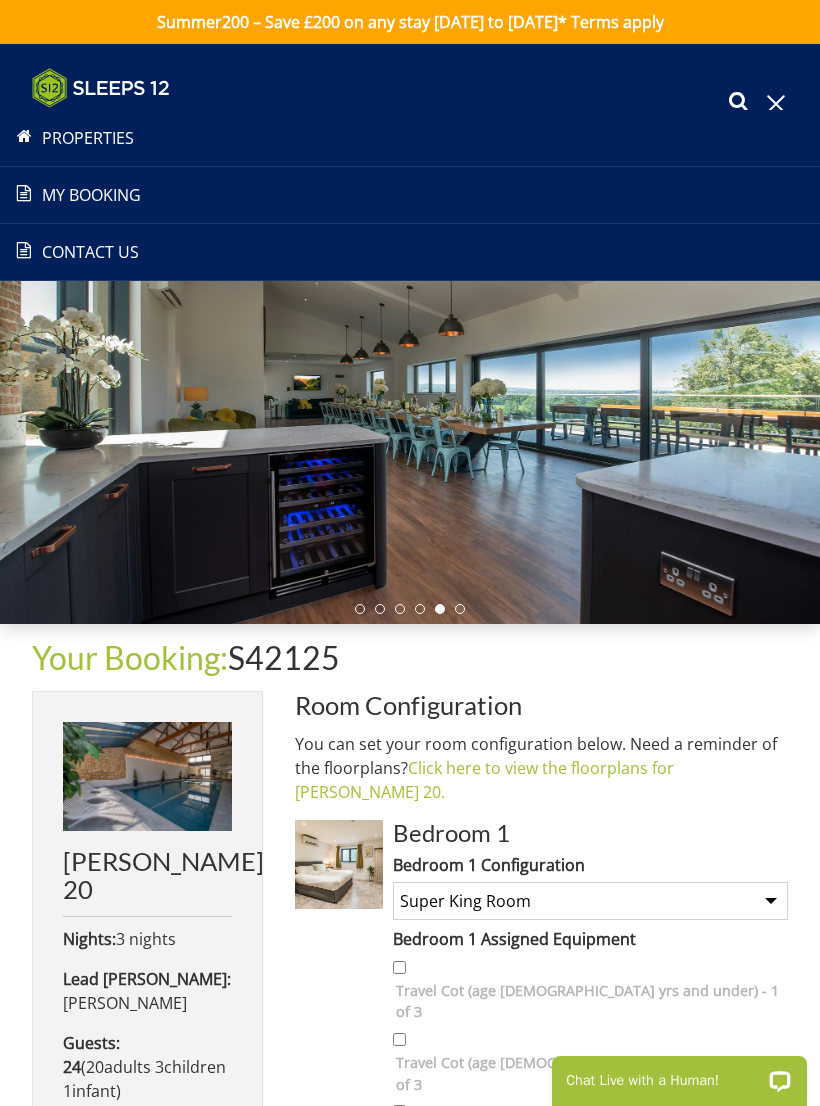 click on "Properties" at bounding box center [410, 138] 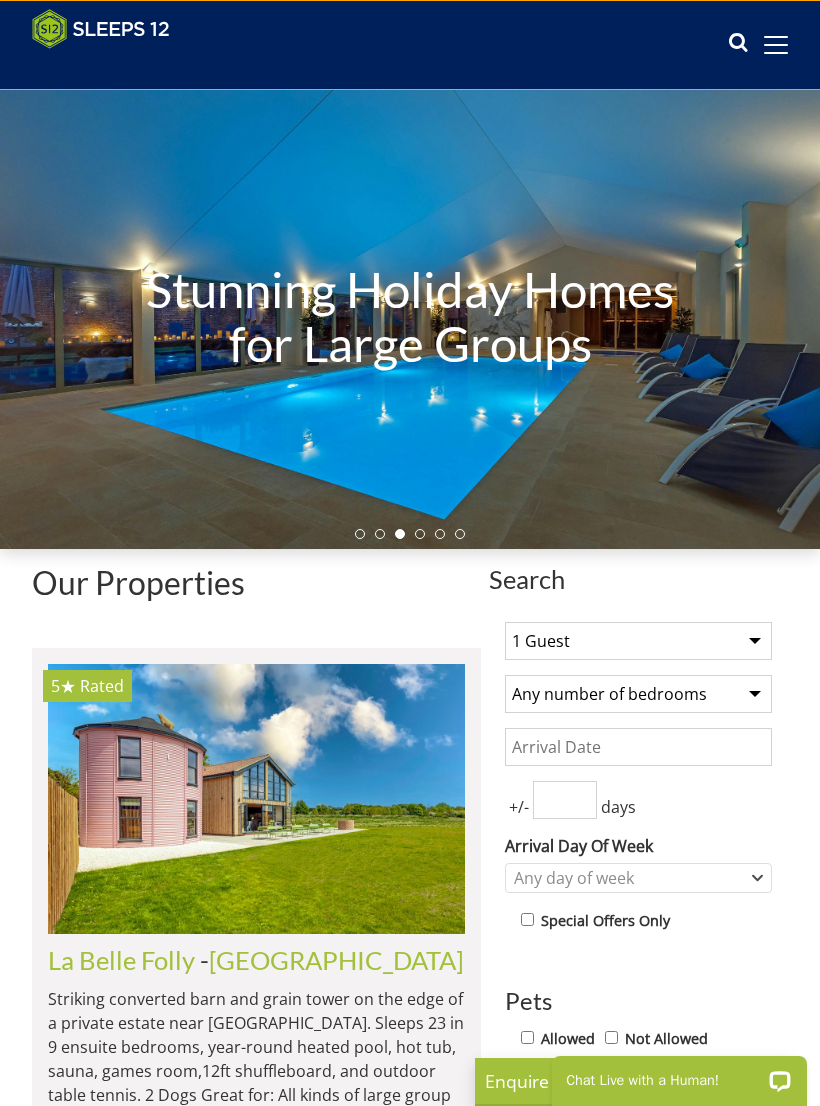 scroll, scrollTop: 0, scrollLeft: 0, axis: both 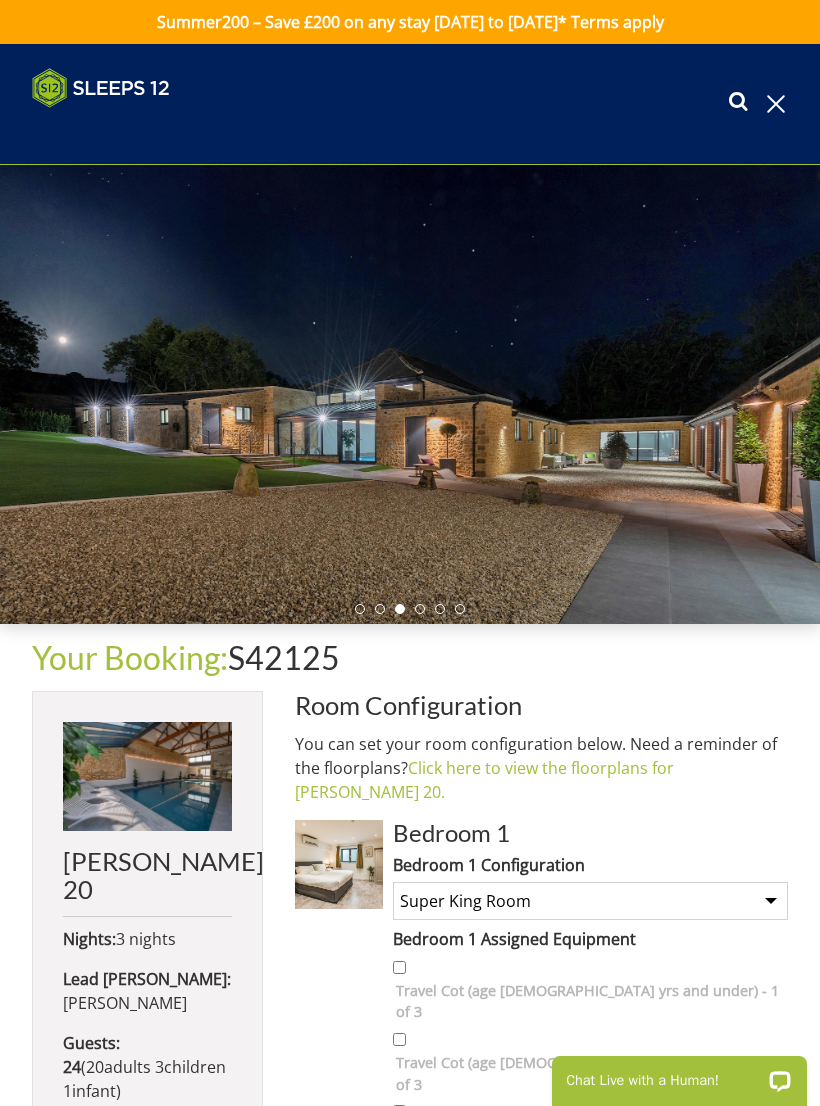 click on "ren" at bounding box center (213, 1067) 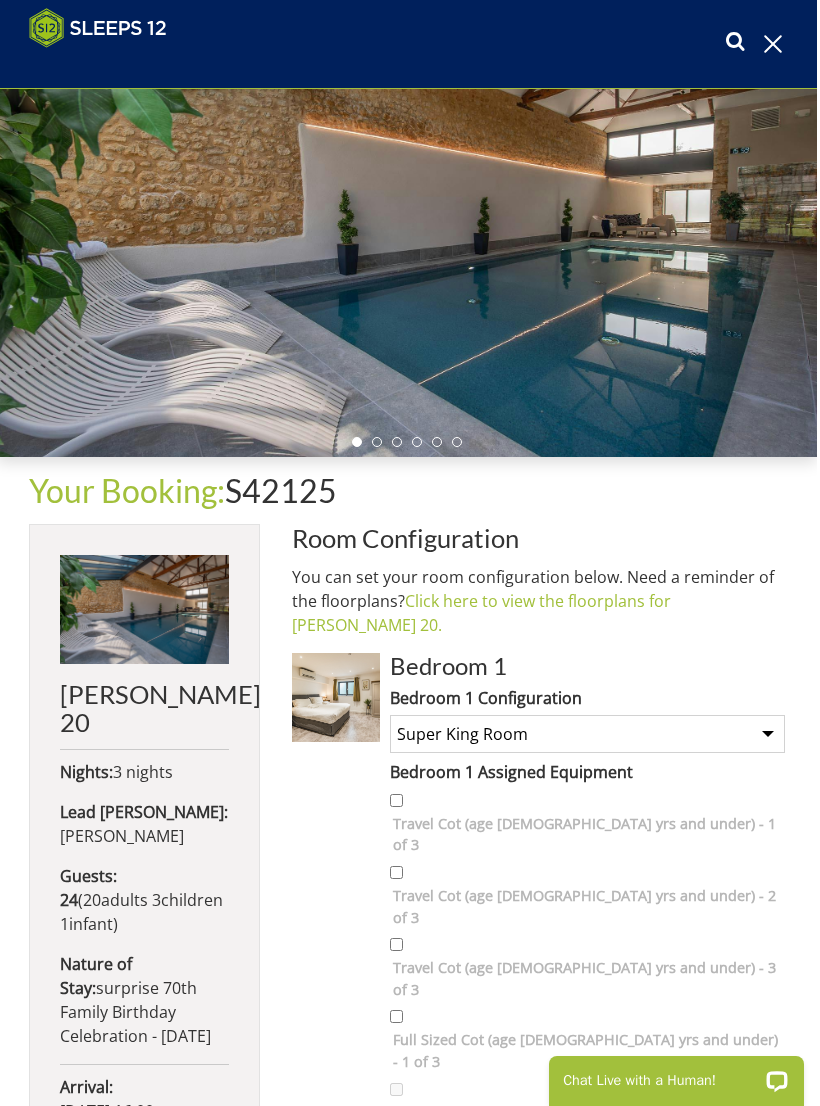 scroll, scrollTop: 0, scrollLeft: 5, axis: horizontal 